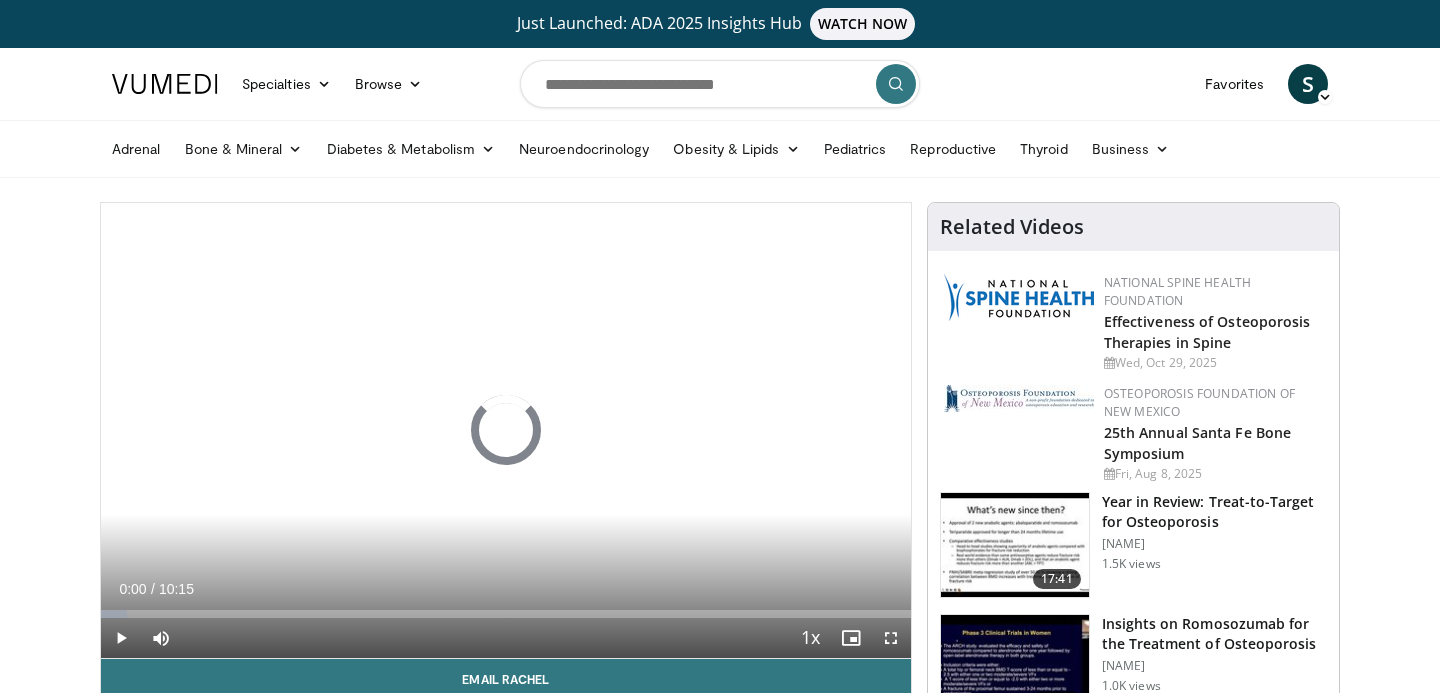 scroll, scrollTop: 0, scrollLeft: 0, axis: both 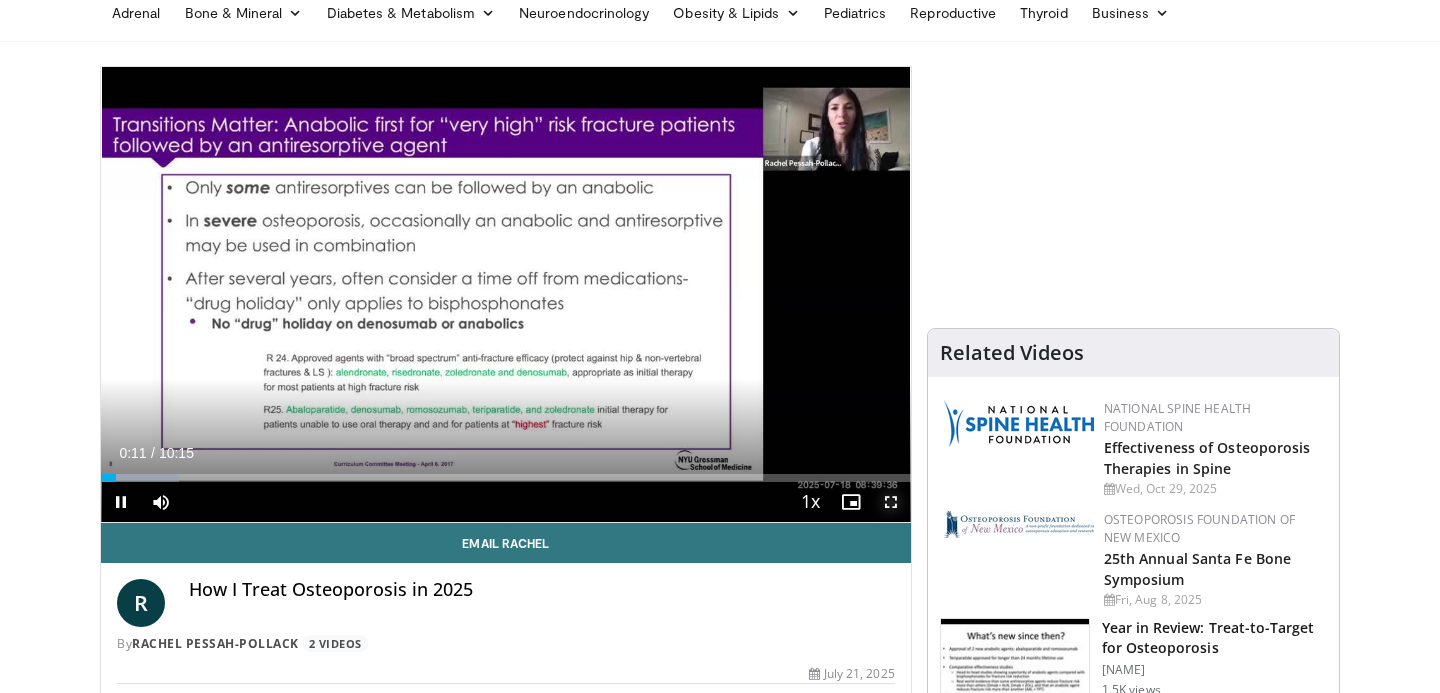 click at bounding box center (891, 502) 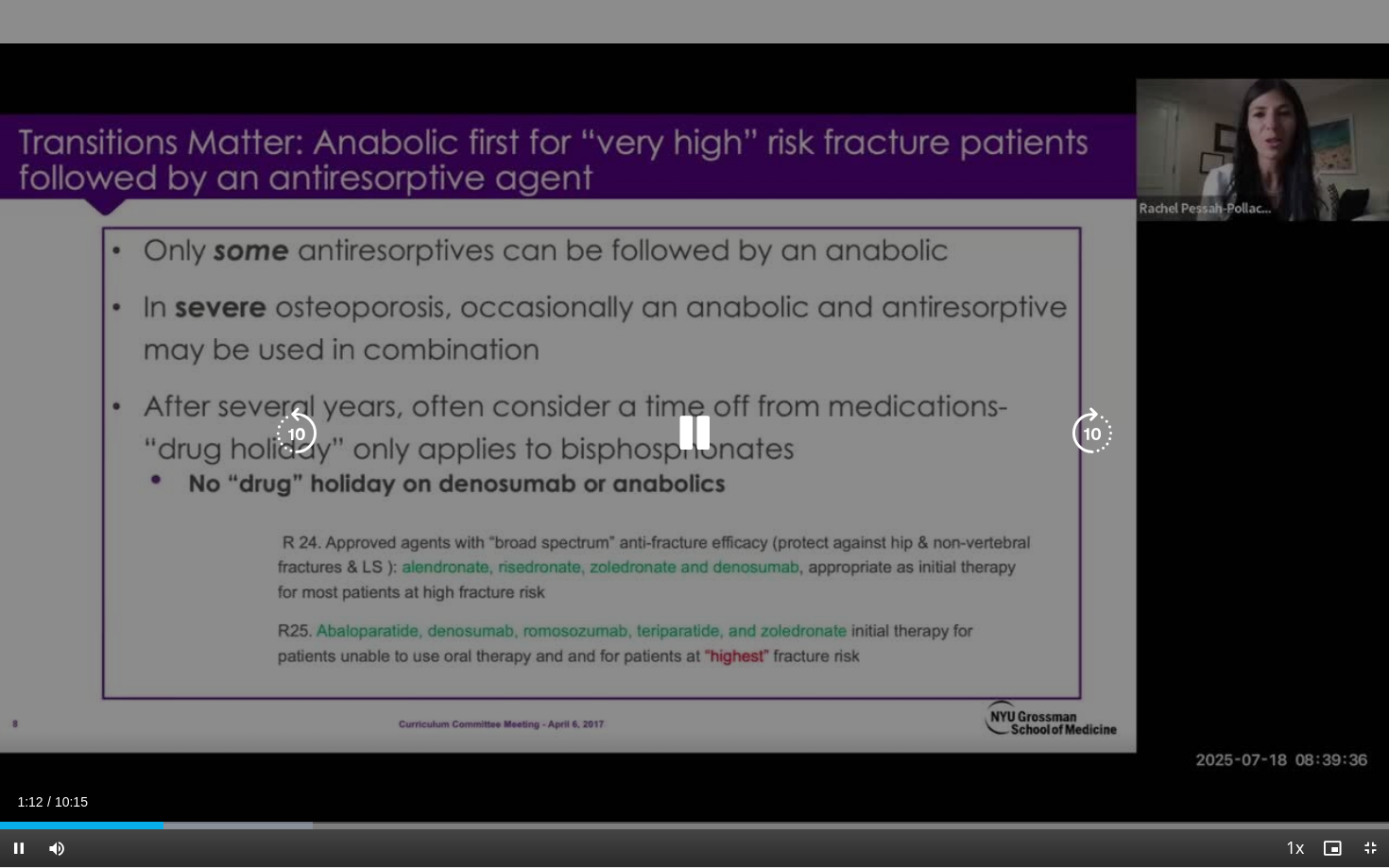 click at bounding box center [297, 434] 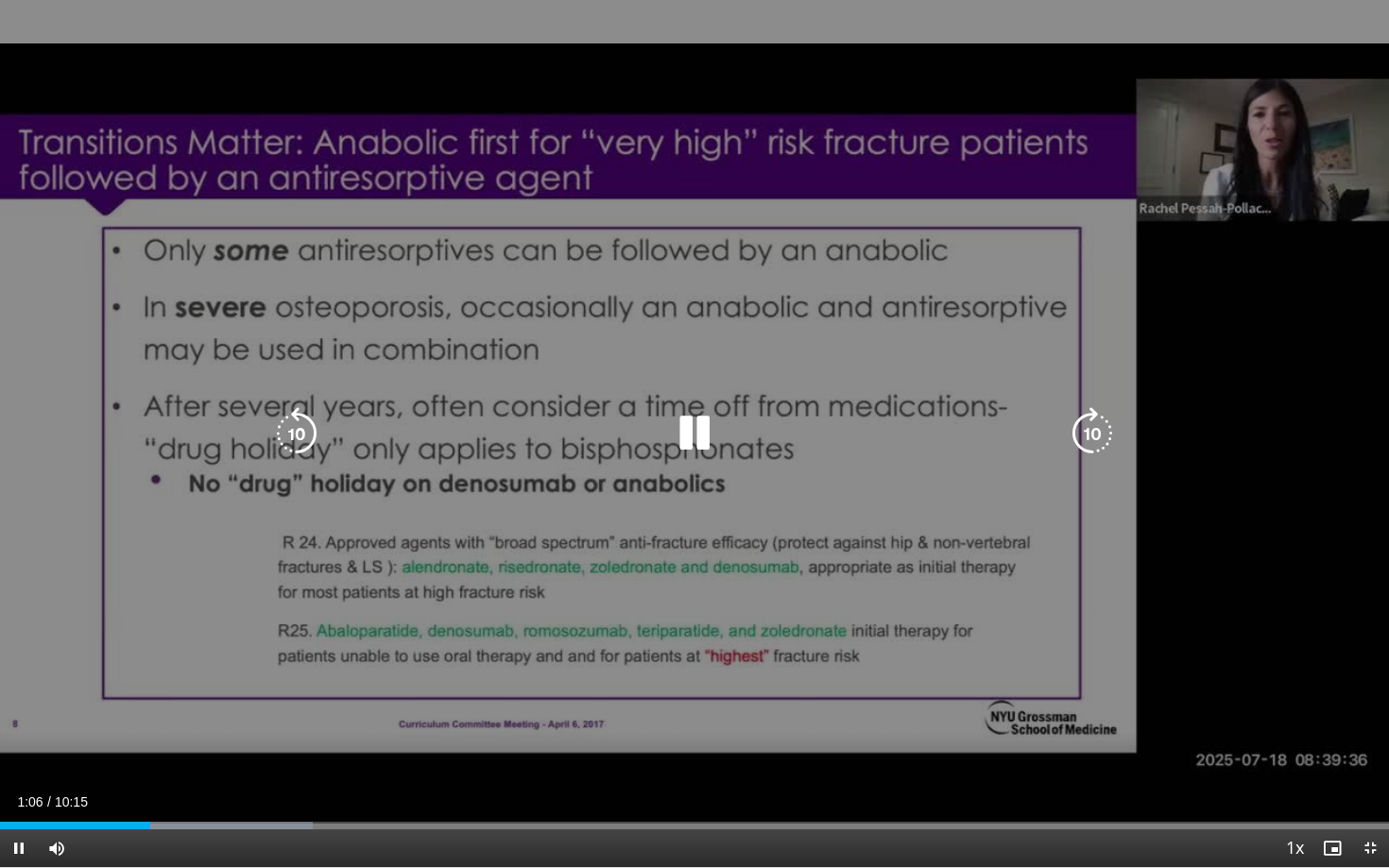 click at bounding box center [1092, 434] 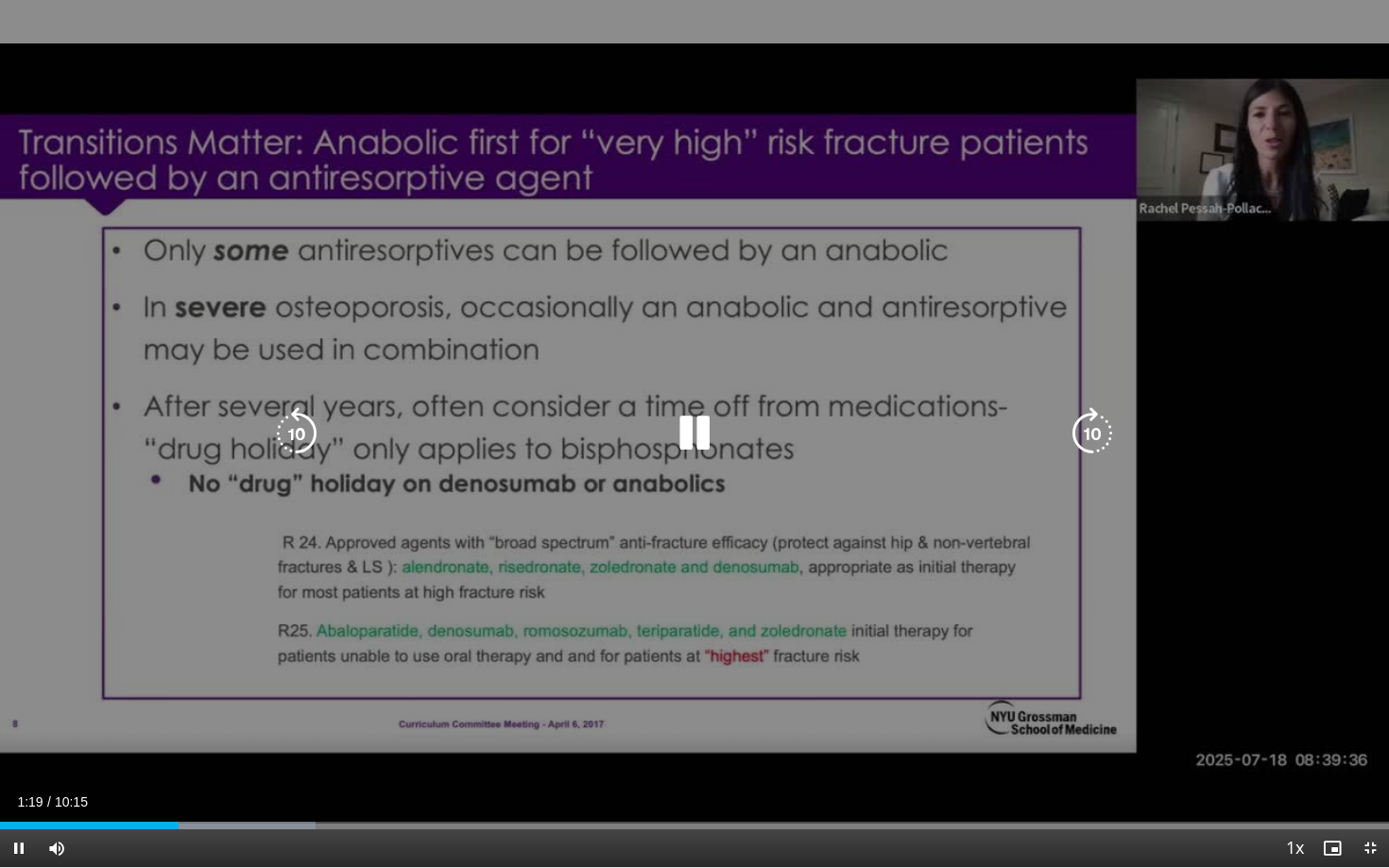 click on "10 seconds
Tap to unmute" at bounding box center (694, 434) 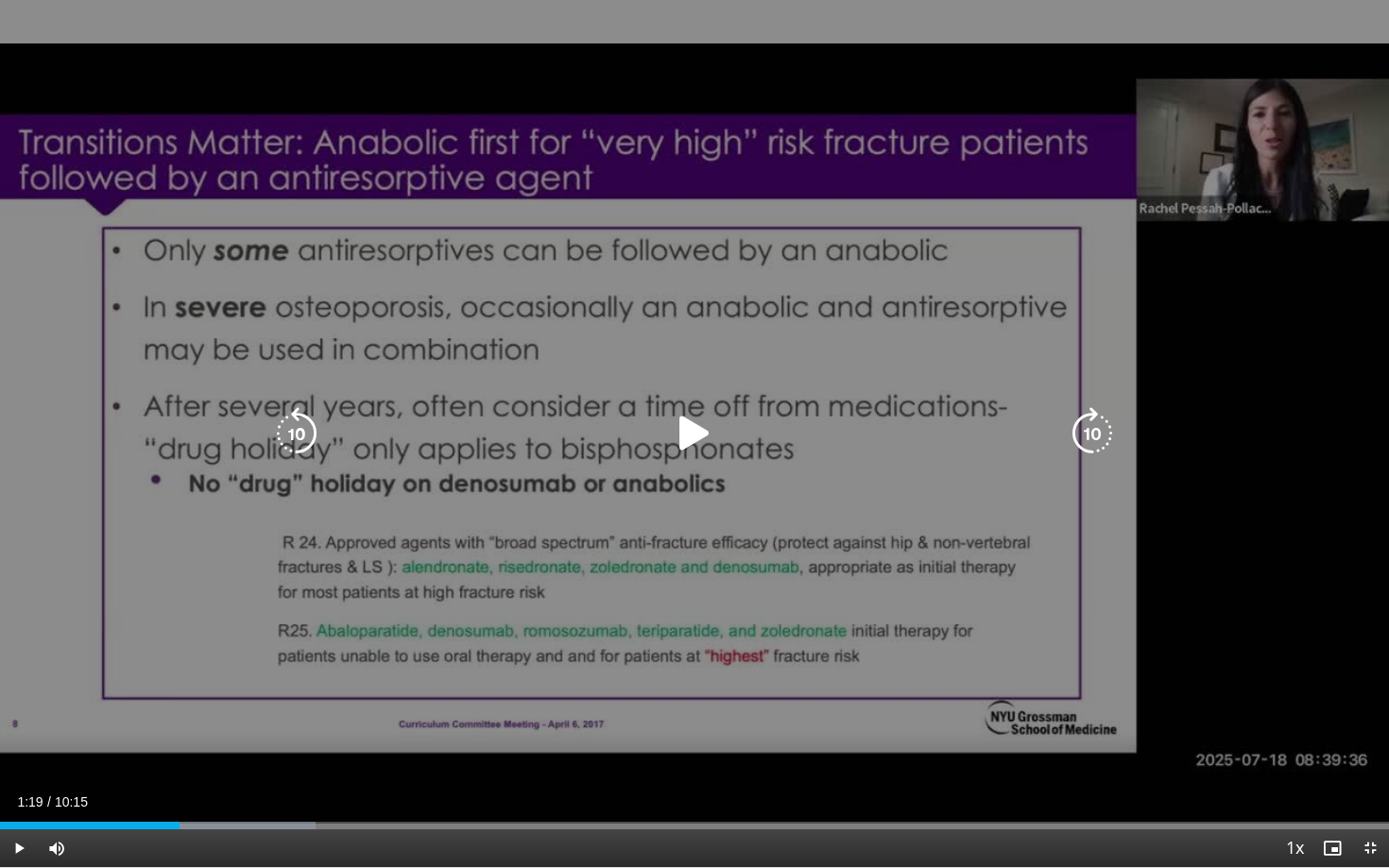 click at bounding box center (694, 434) 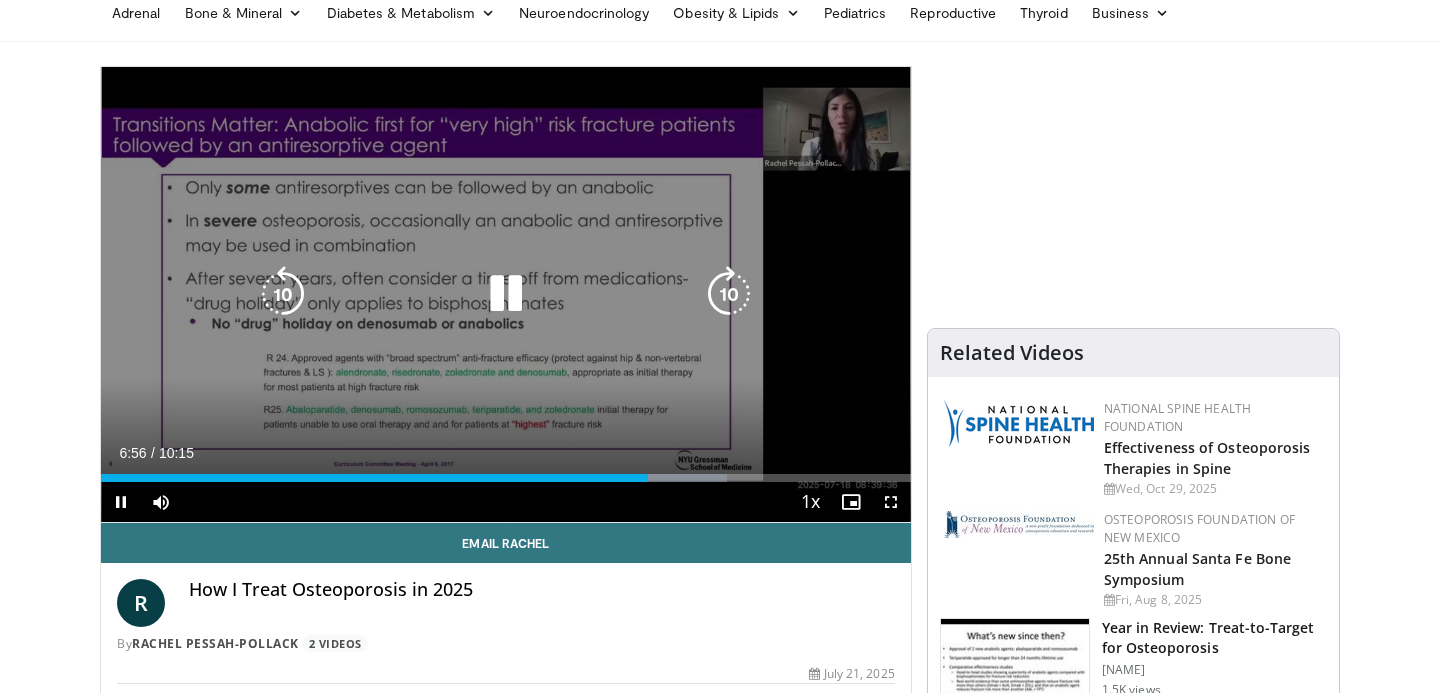 click at bounding box center (283, 294) 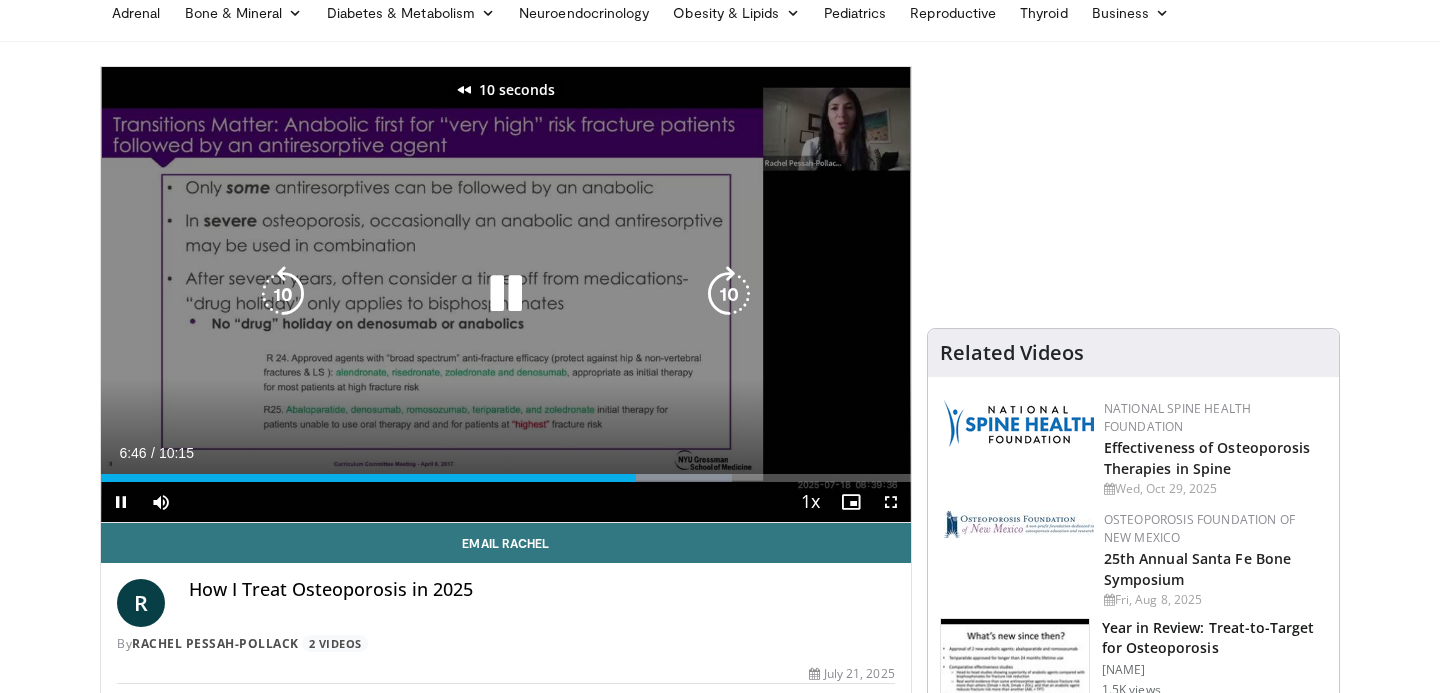 click at bounding box center [283, 294] 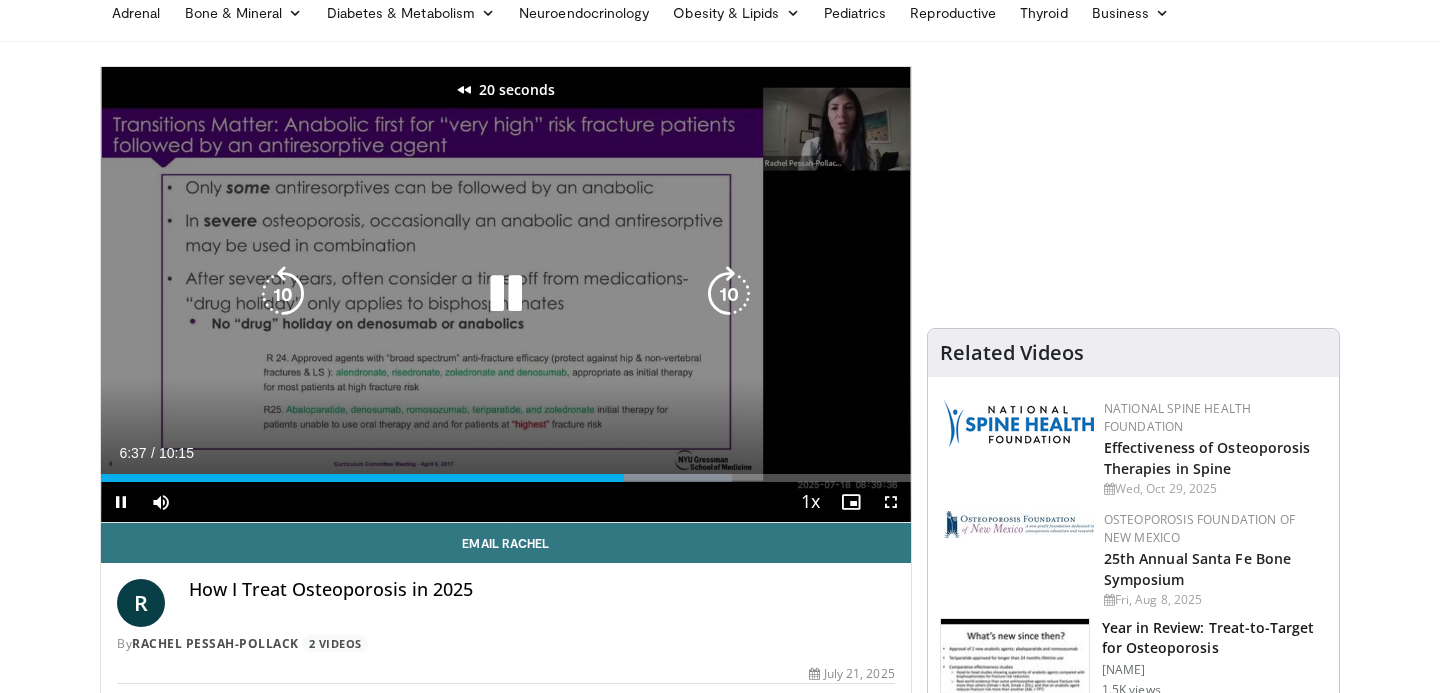 click at bounding box center (283, 294) 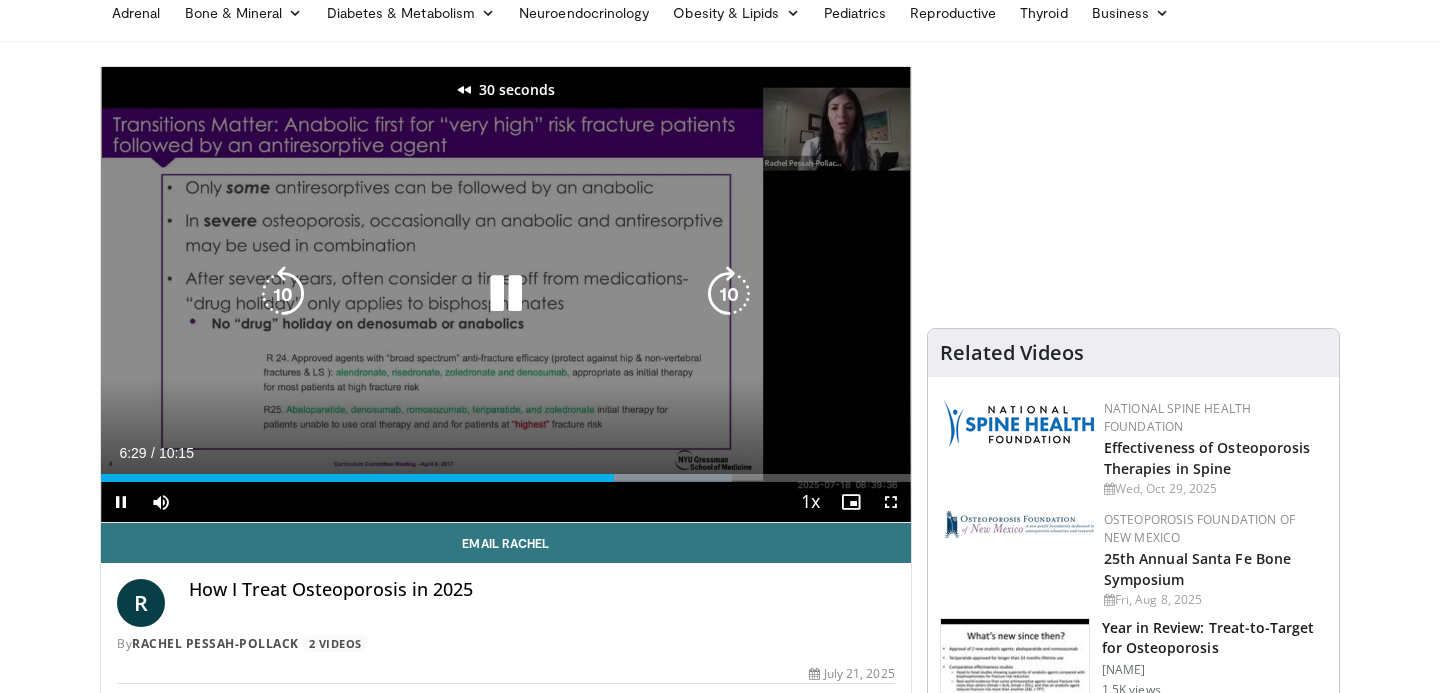 click at bounding box center (283, 294) 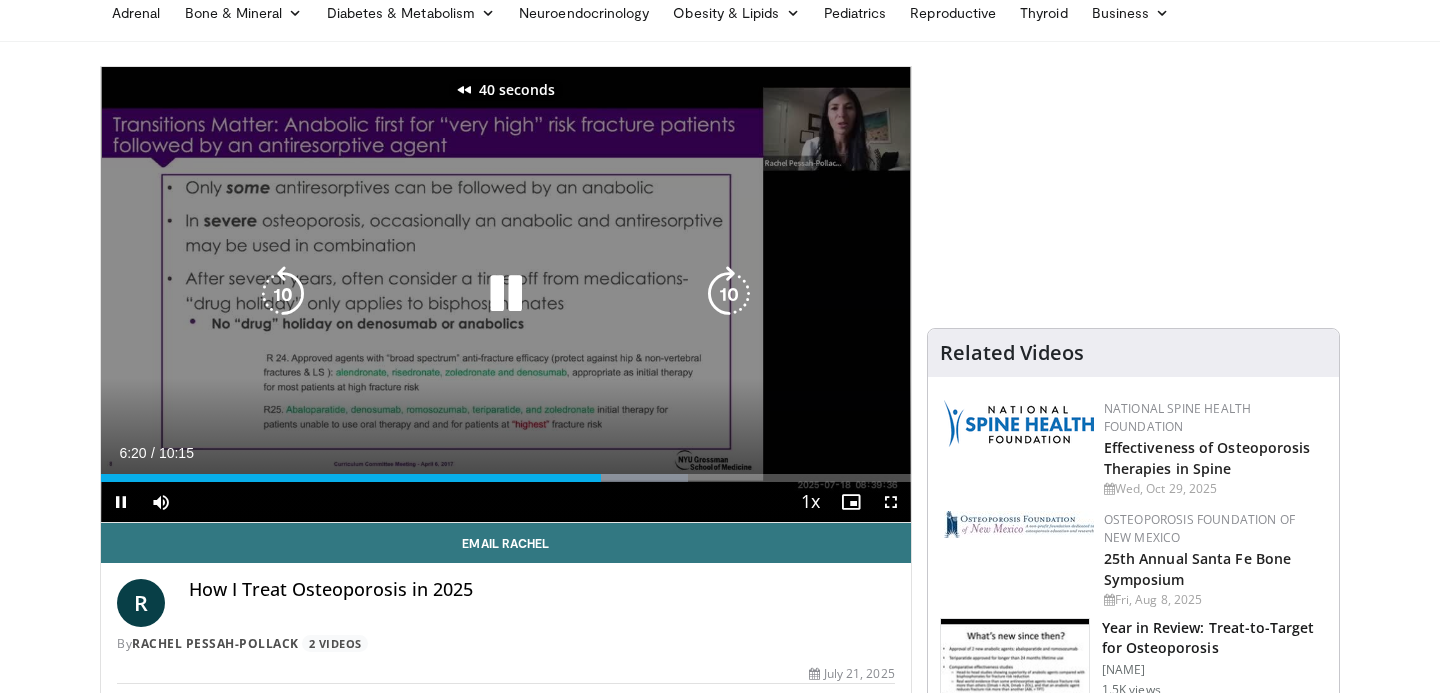 click at bounding box center [283, 294] 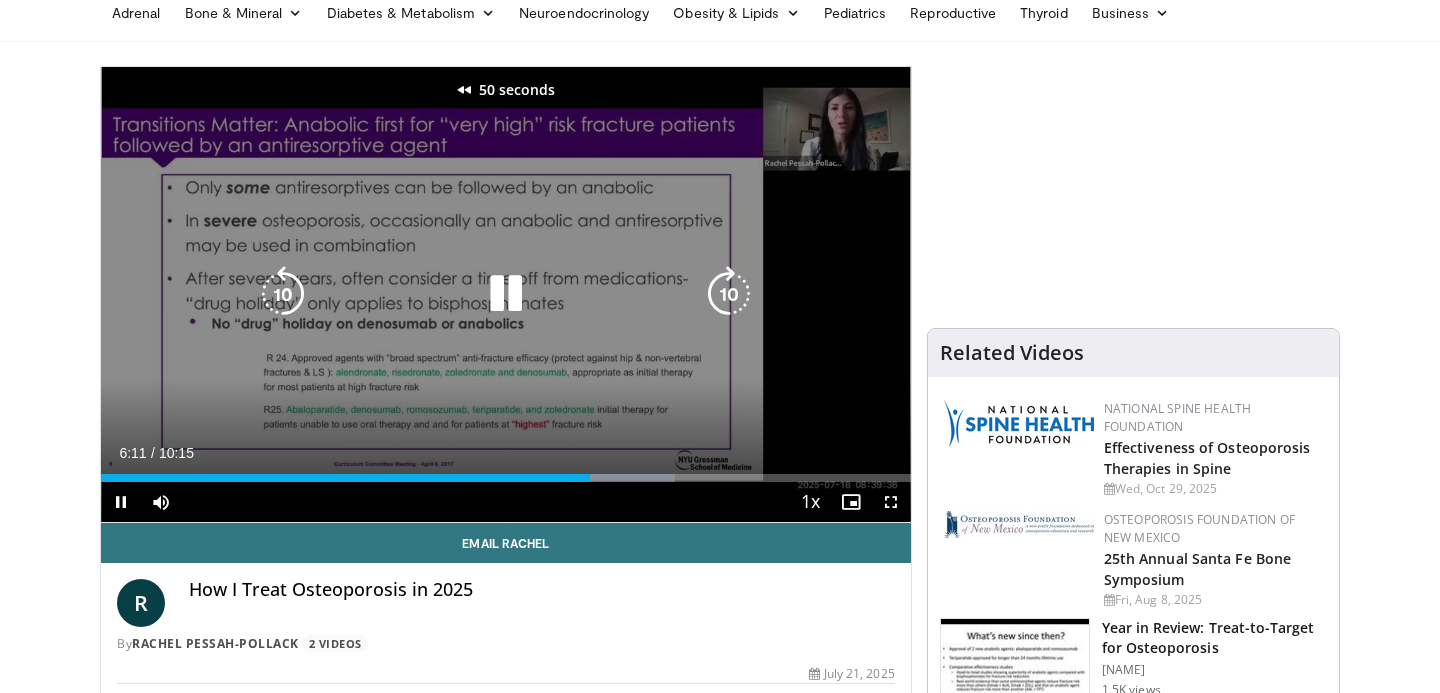 click at bounding box center (283, 294) 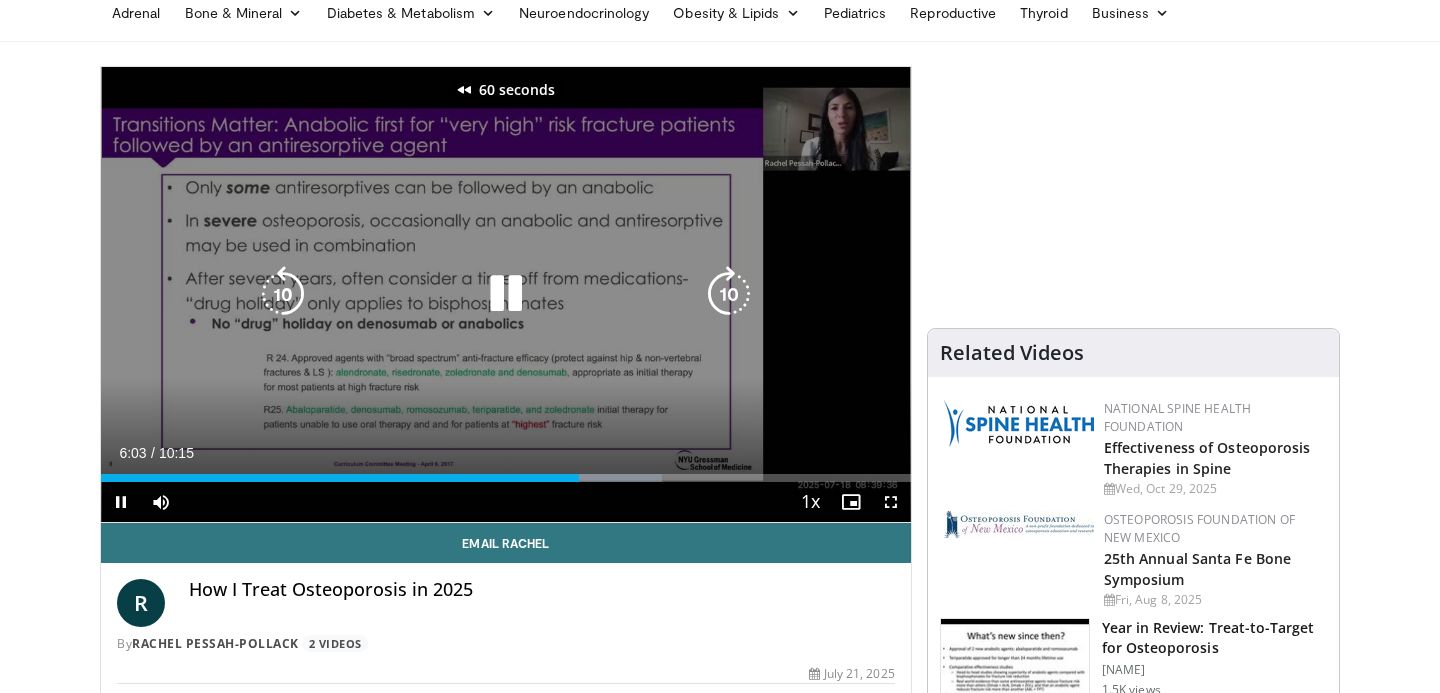 click at bounding box center [283, 294] 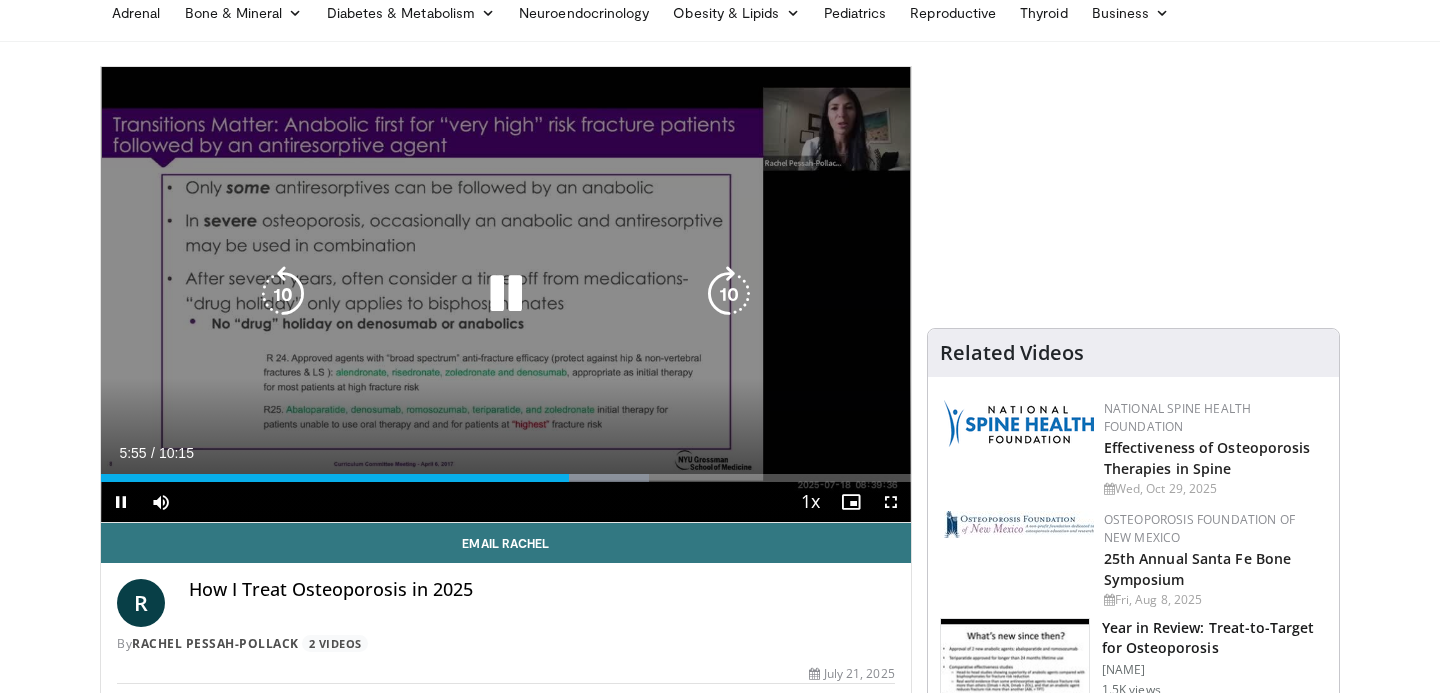 click at bounding box center (283, 294) 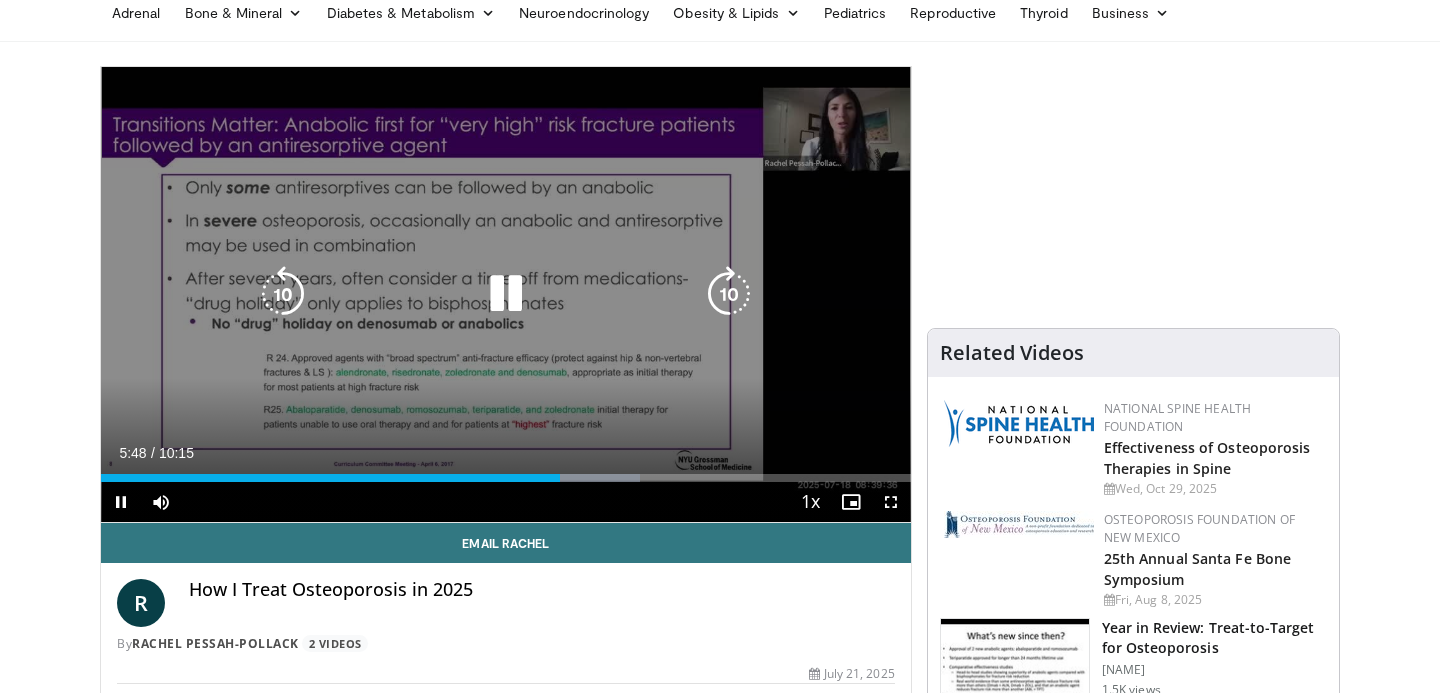 click at bounding box center (283, 294) 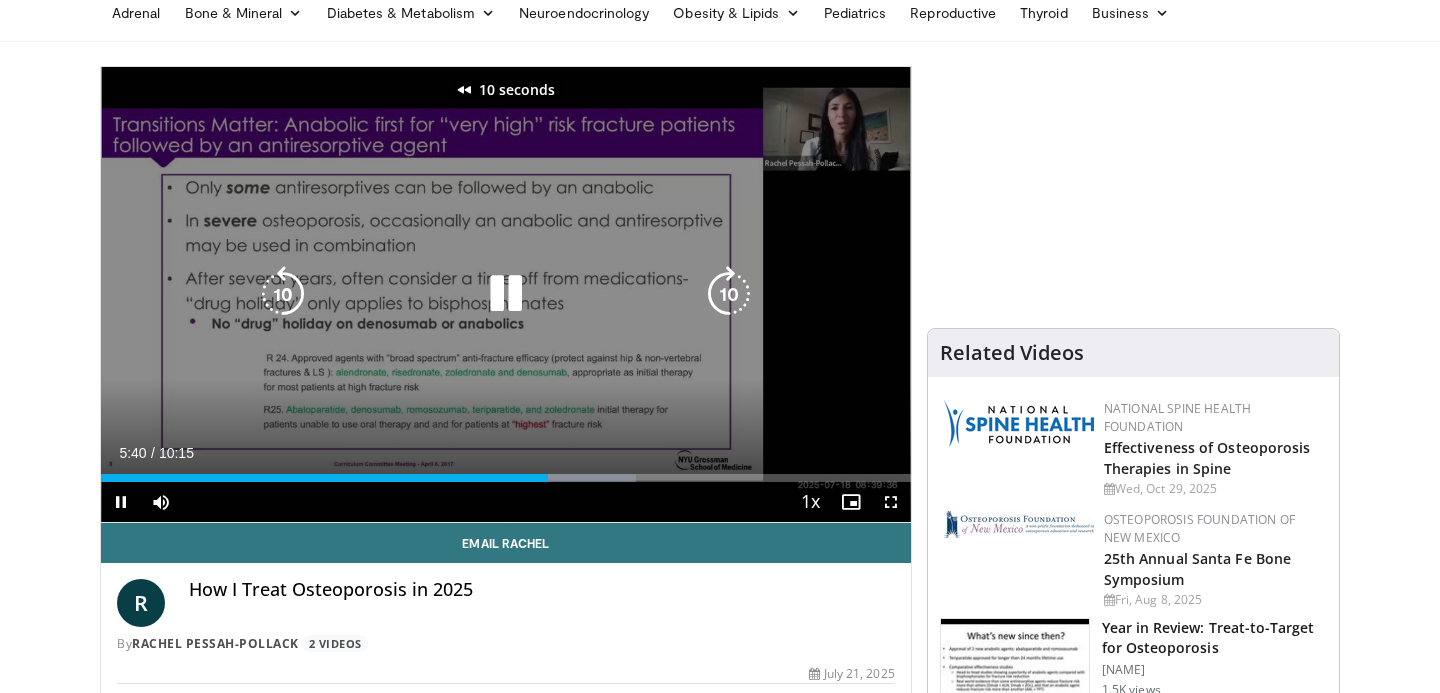 click at bounding box center (283, 294) 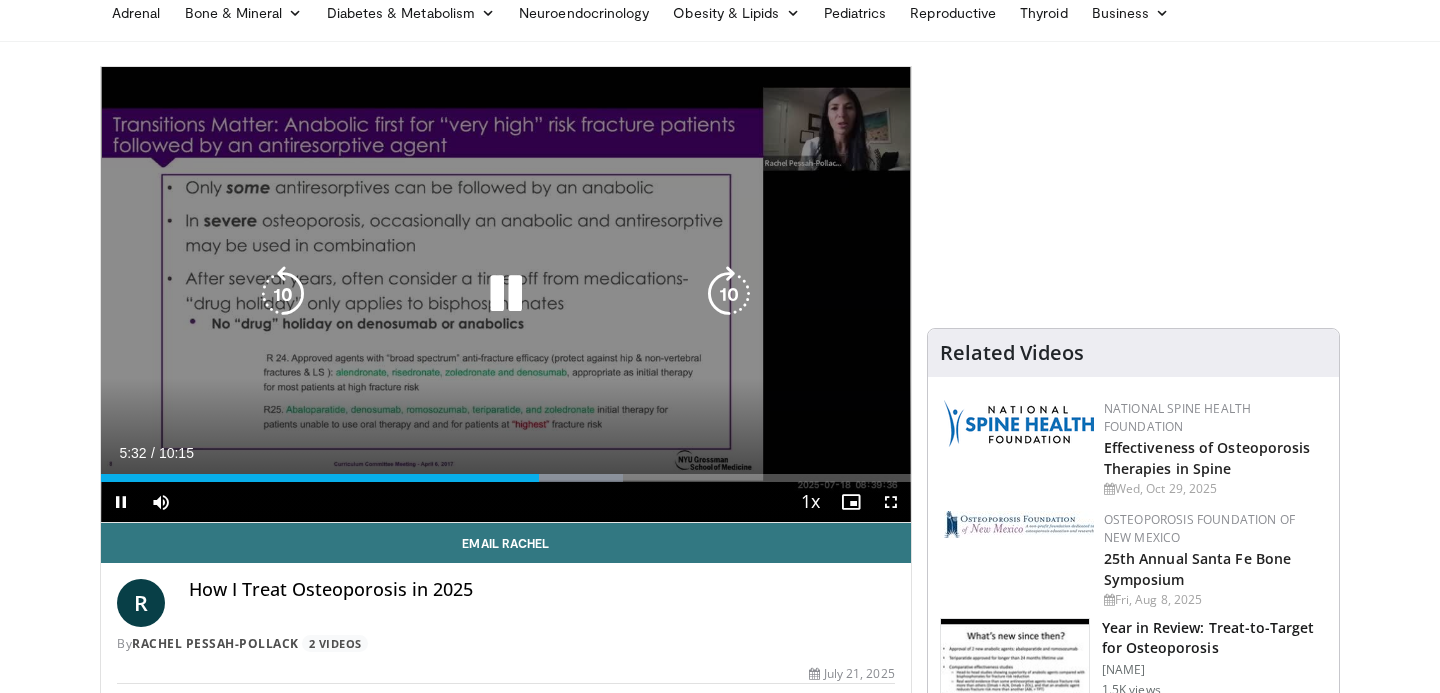 click at bounding box center [283, 294] 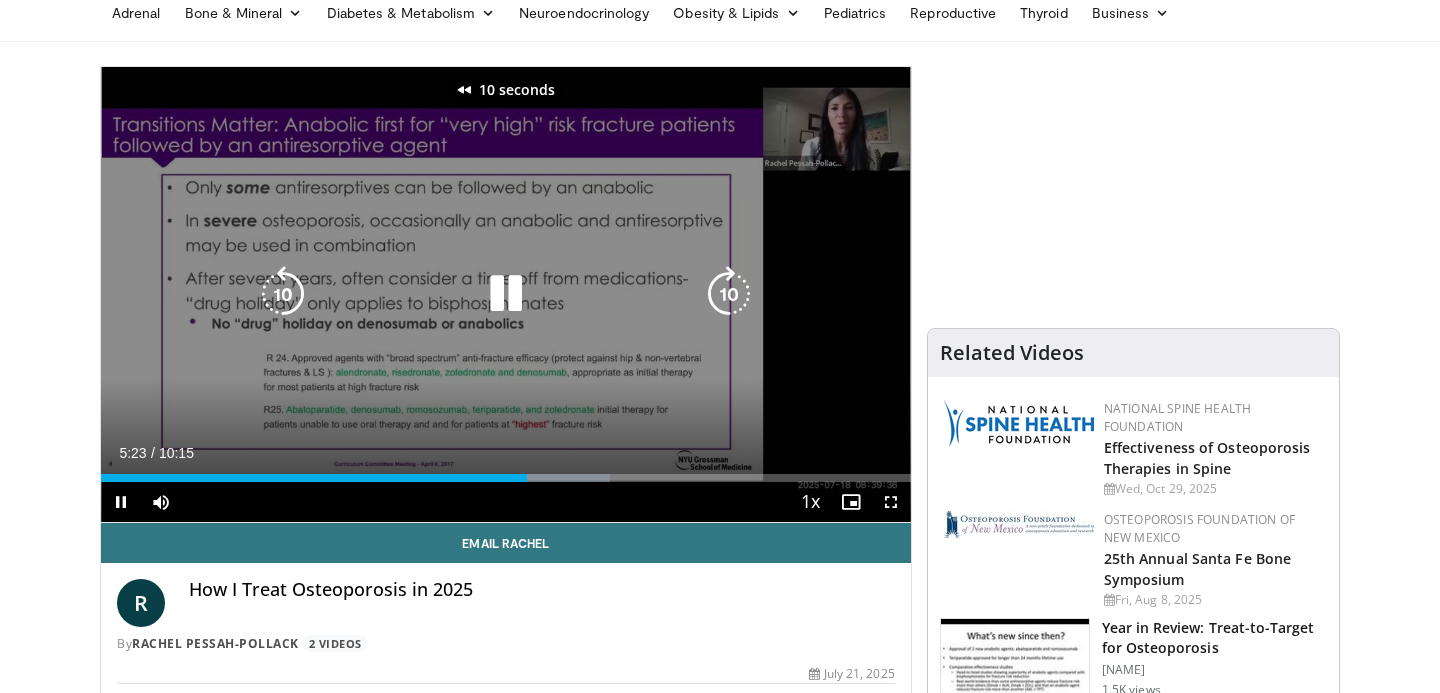 click at bounding box center [283, 294] 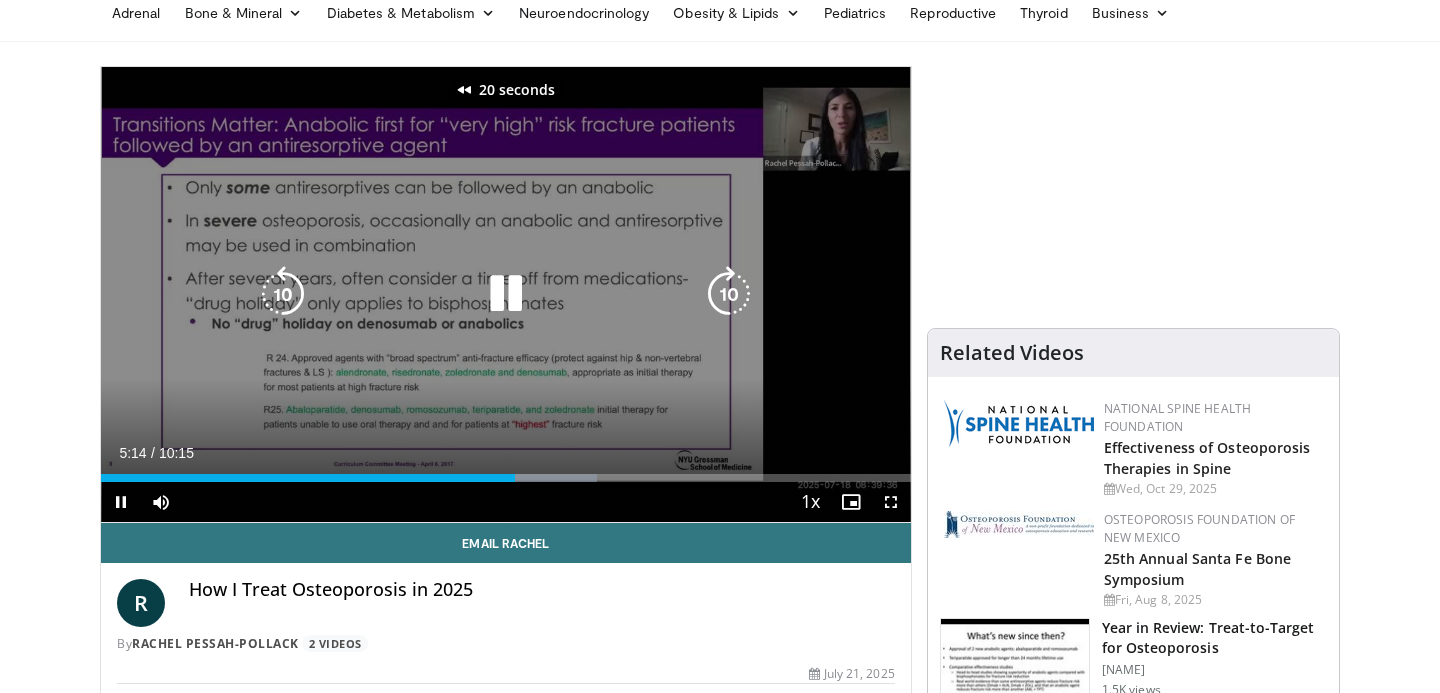 click at bounding box center [283, 294] 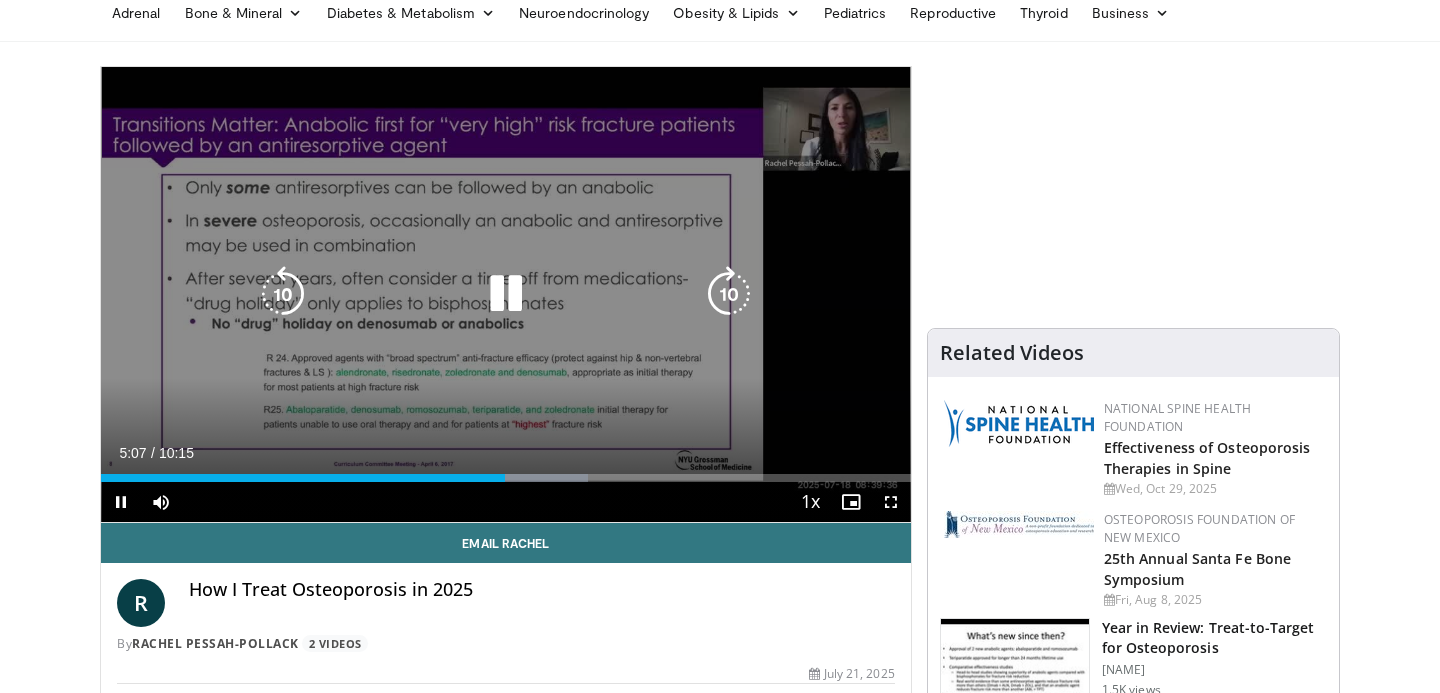 click at bounding box center (283, 294) 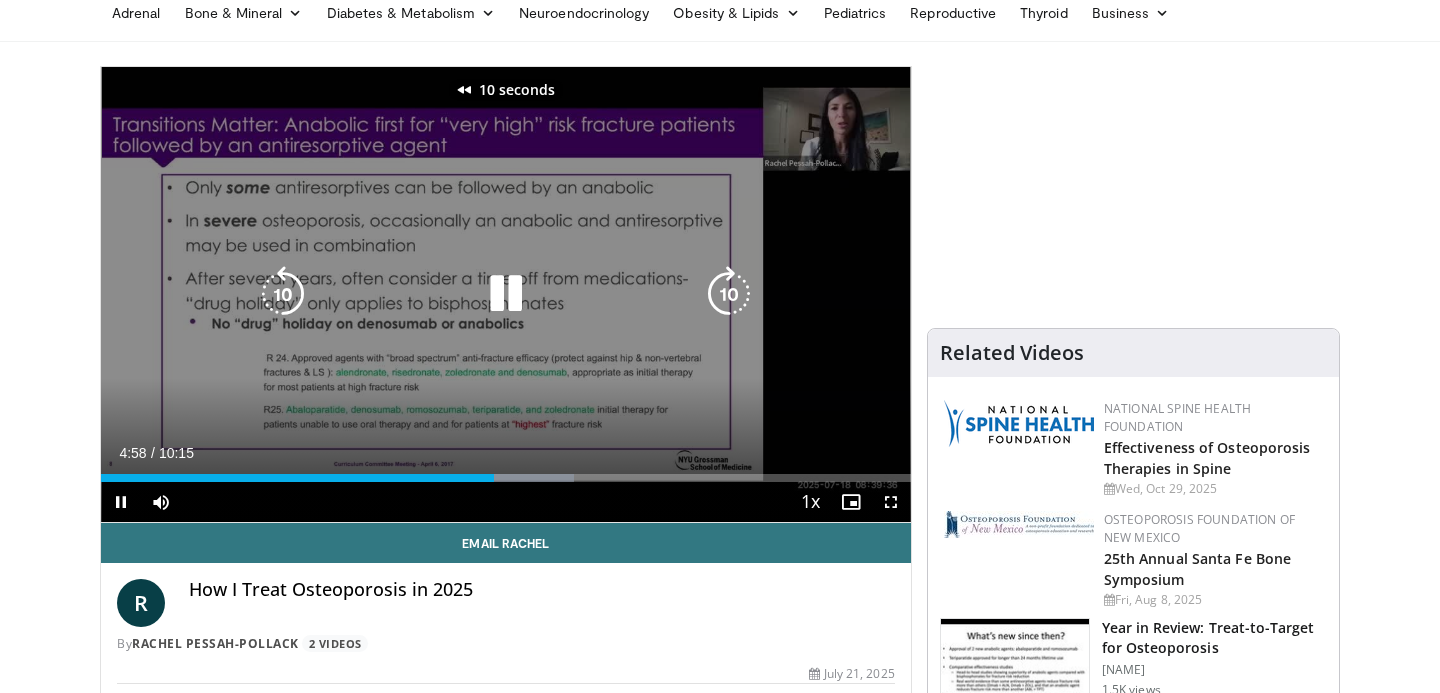 click at bounding box center [283, 294] 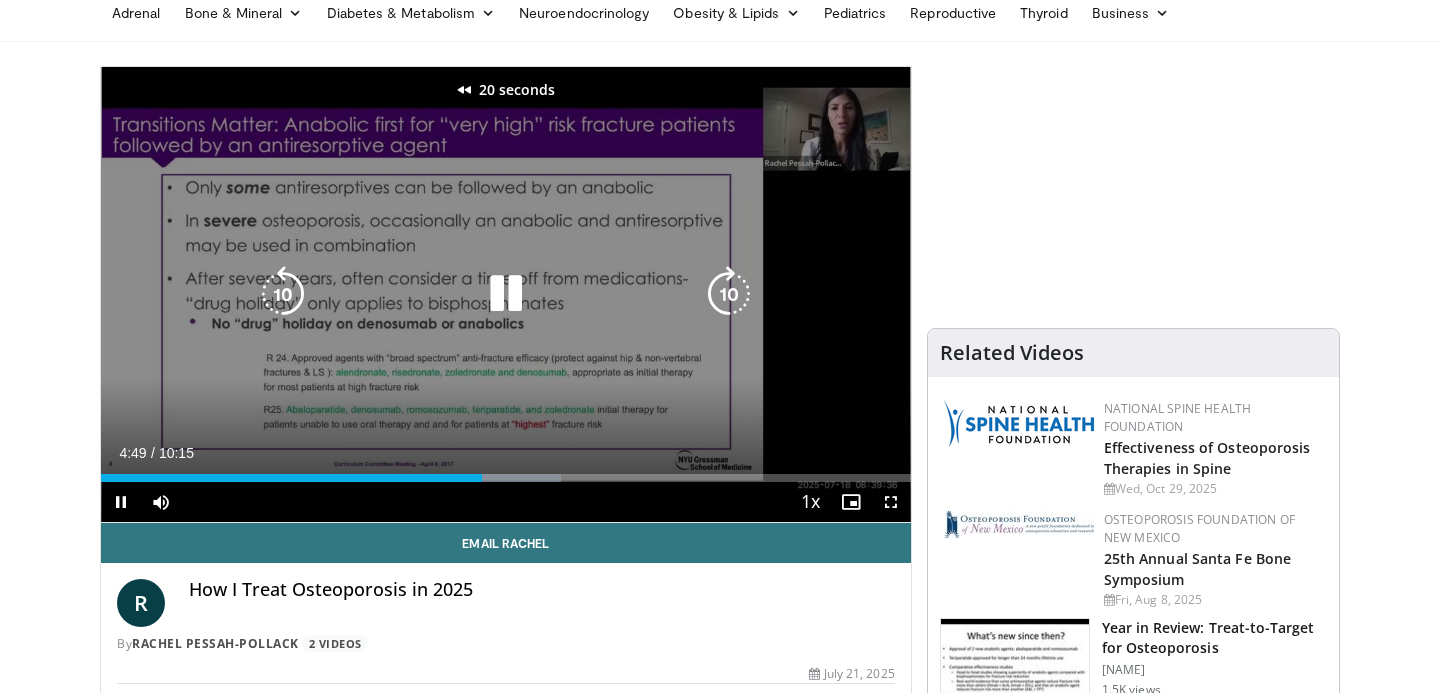 click at bounding box center [283, 294] 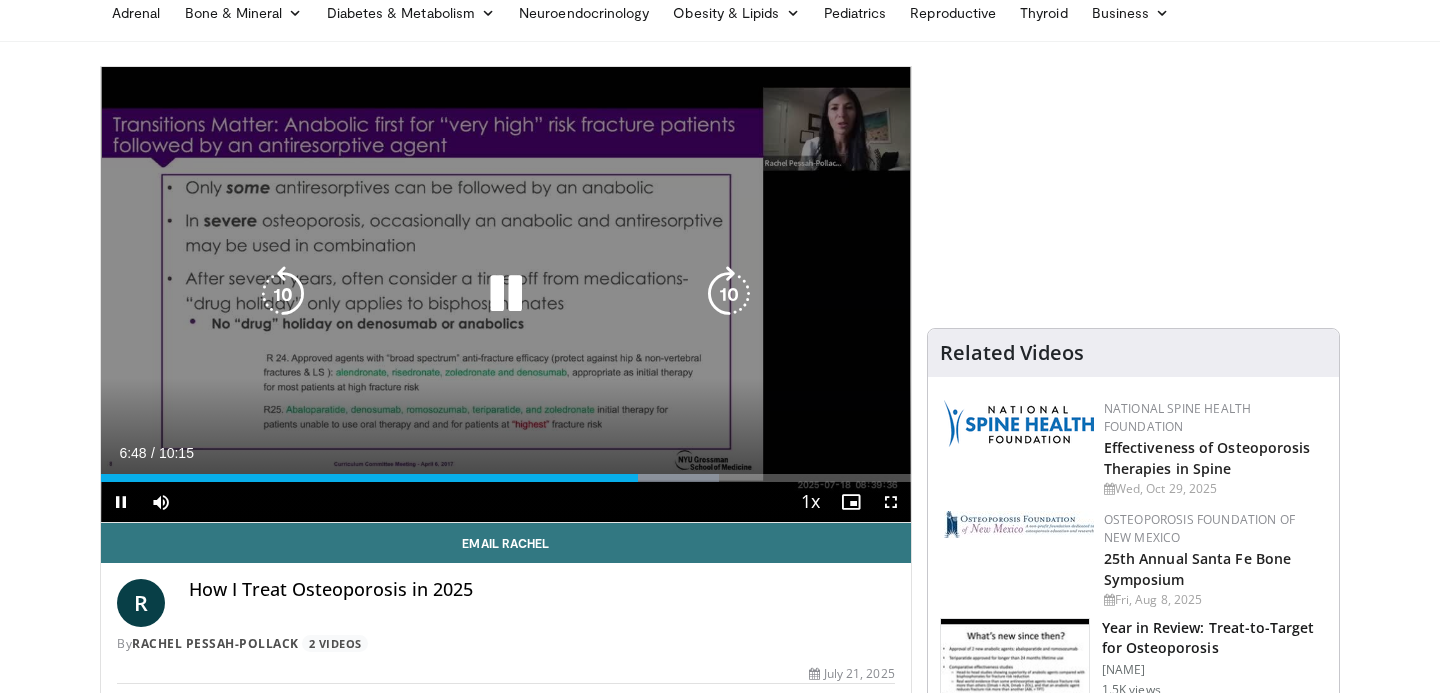 click at bounding box center [283, 294] 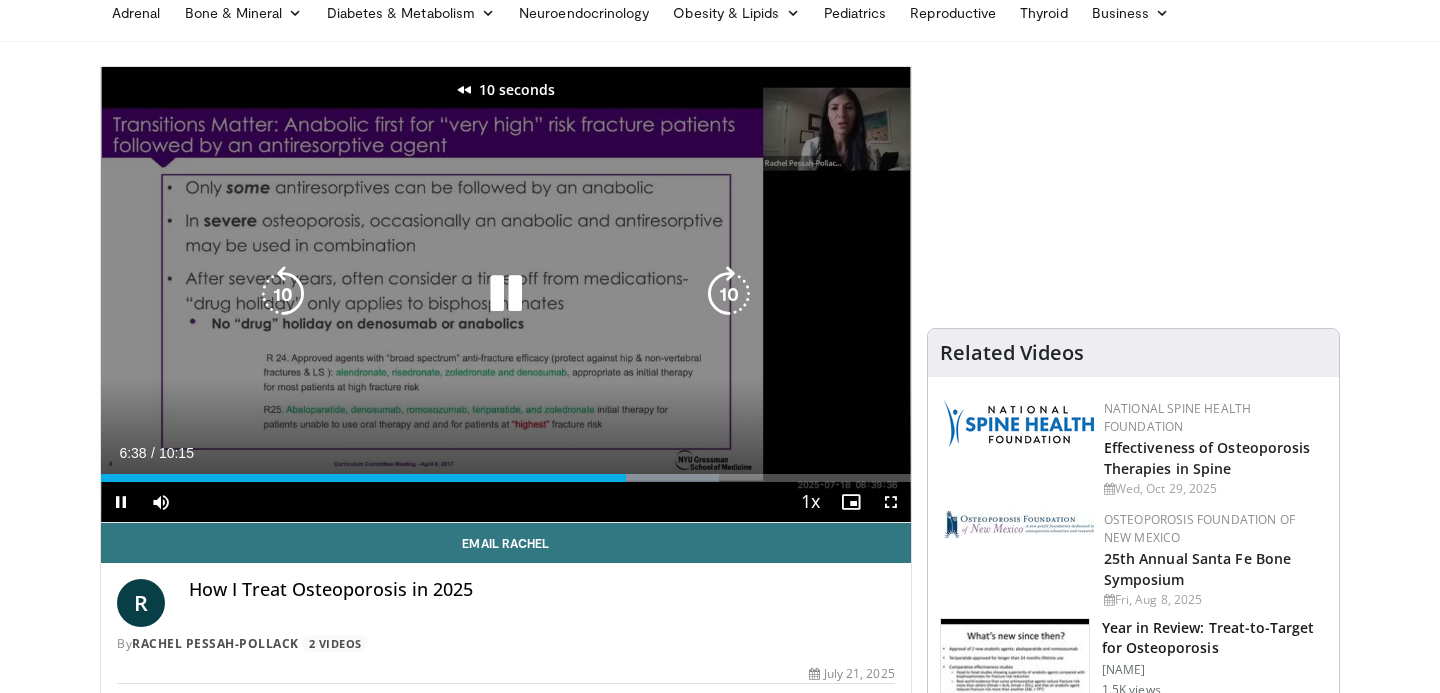 click at bounding box center (283, 294) 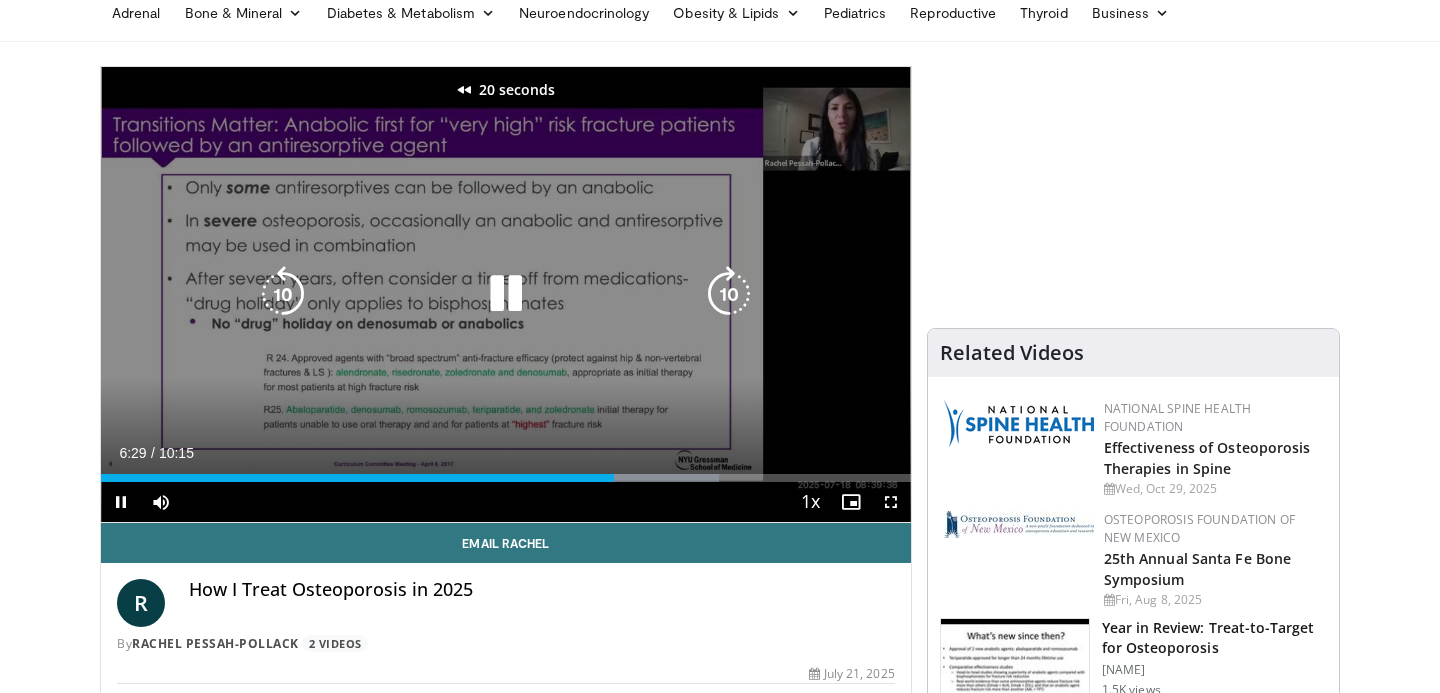 click at bounding box center [283, 294] 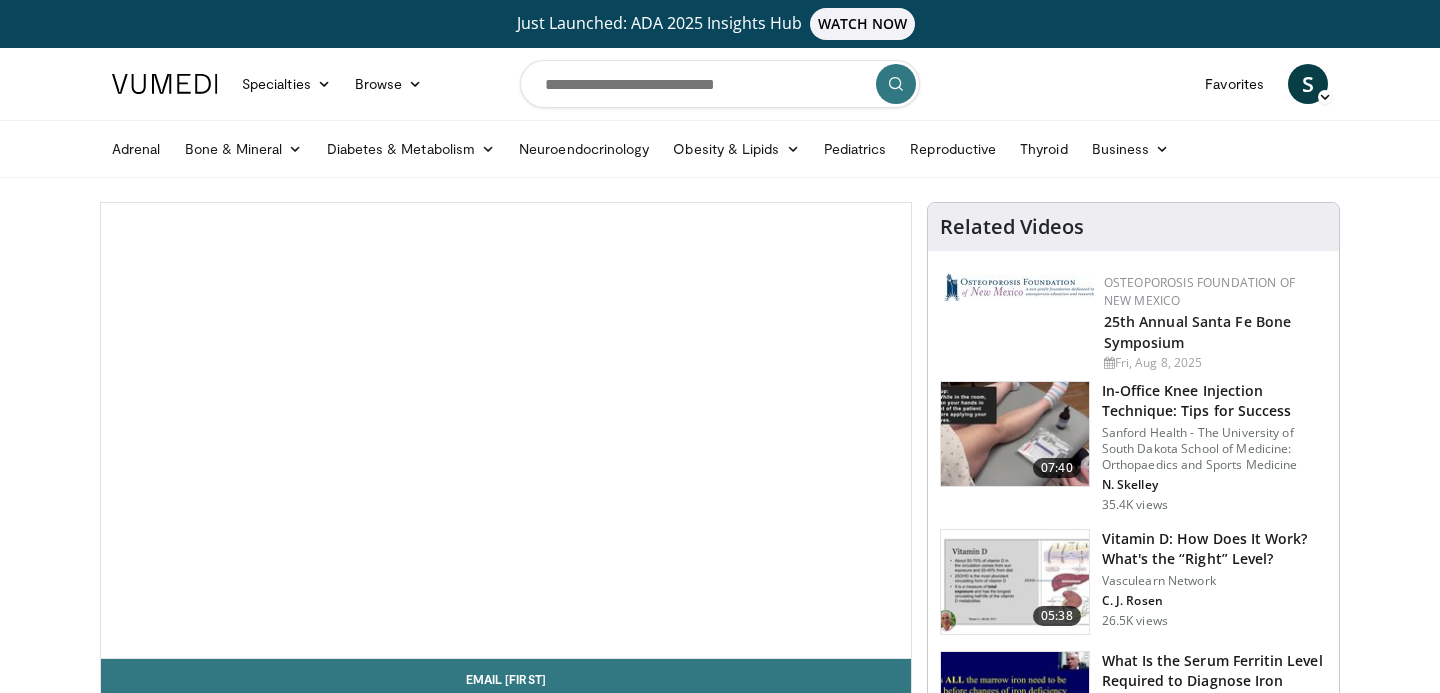 scroll, scrollTop: 0, scrollLeft: 0, axis: both 